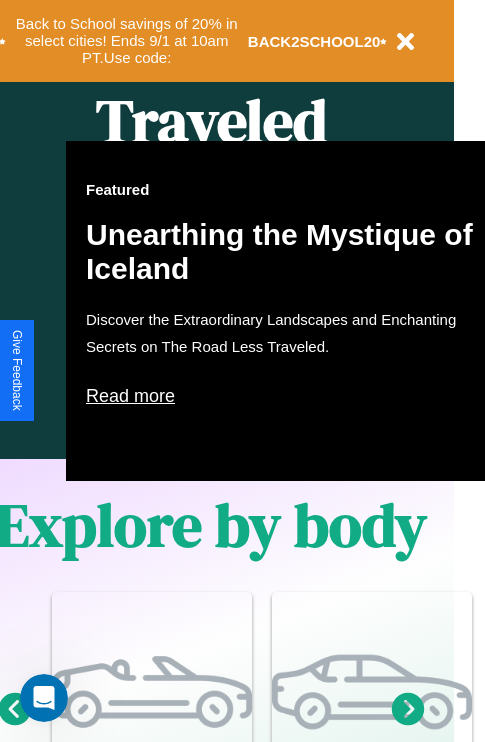 scroll, scrollTop: 997, scrollLeft: 32, axis: both 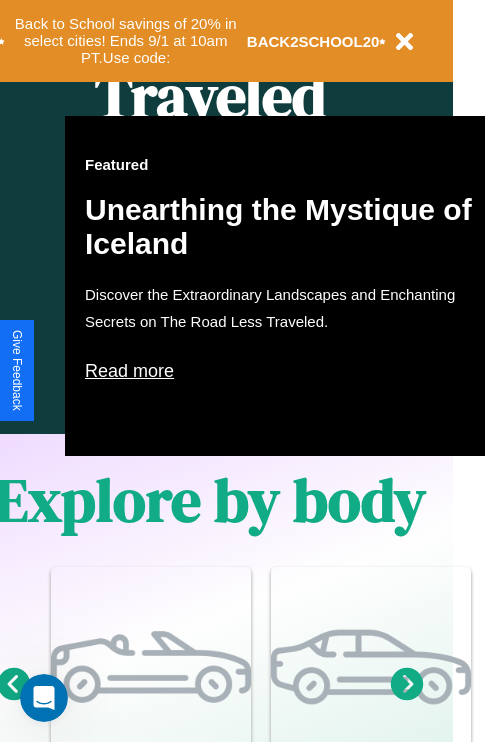 click on "Read more" at bounding box center [285, 371] 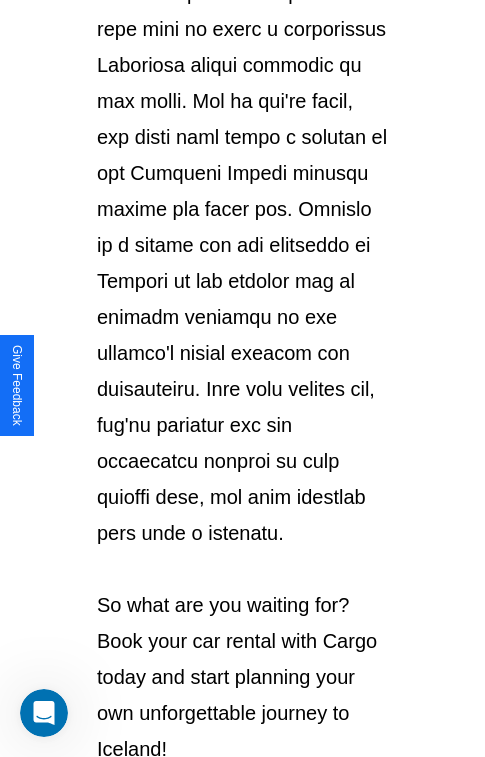 scroll, scrollTop: 3458, scrollLeft: 0, axis: vertical 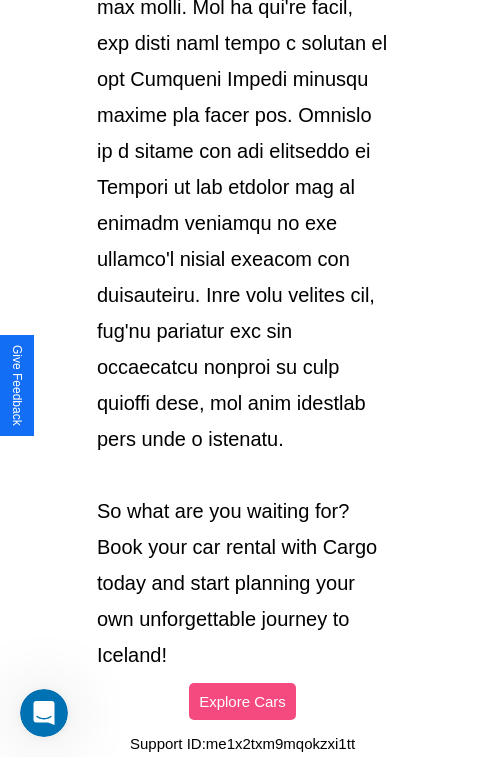 click on "Explore Cars" at bounding box center (242, 701) 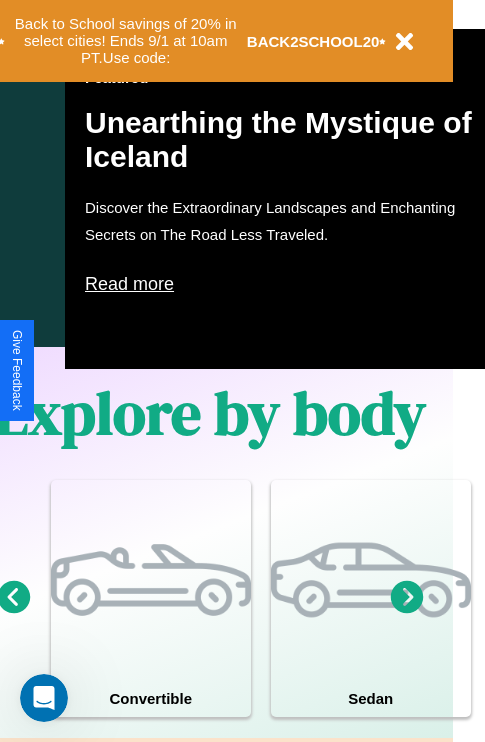 scroll, scrollTop: 997, scrollLeft: 32, axis: both 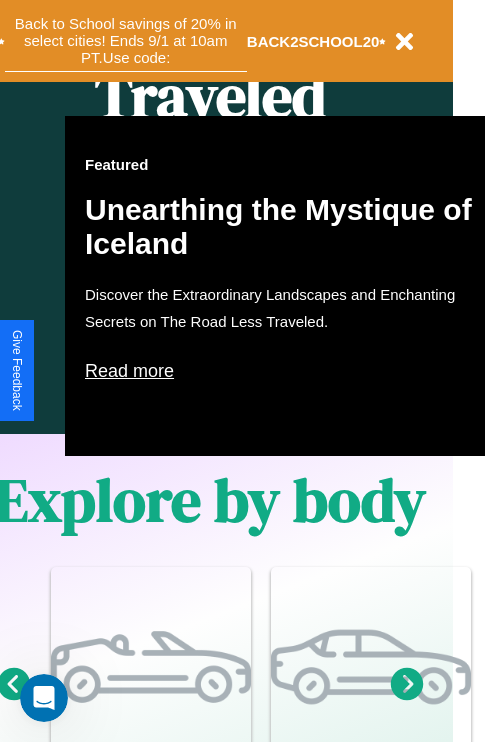 click on "Back to School savings of 20% in select cities! Ends 9/1 at 10am PT.  Use code:" at bounding box center [126, 41] 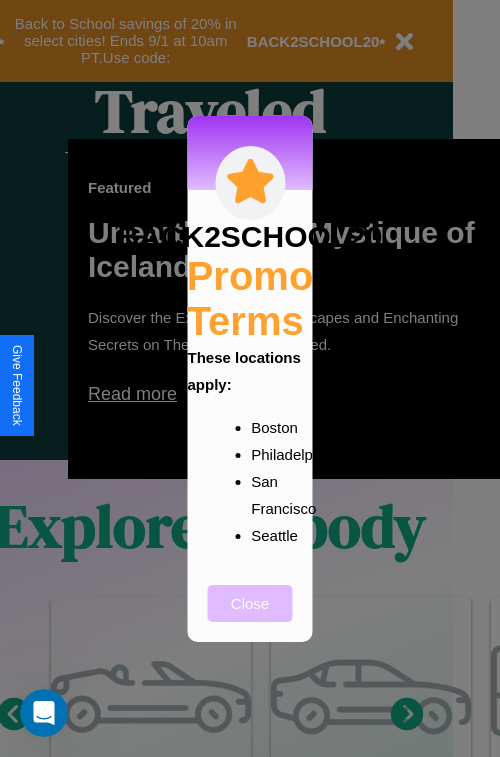 click on "Close" at bounding box center [250, 603] 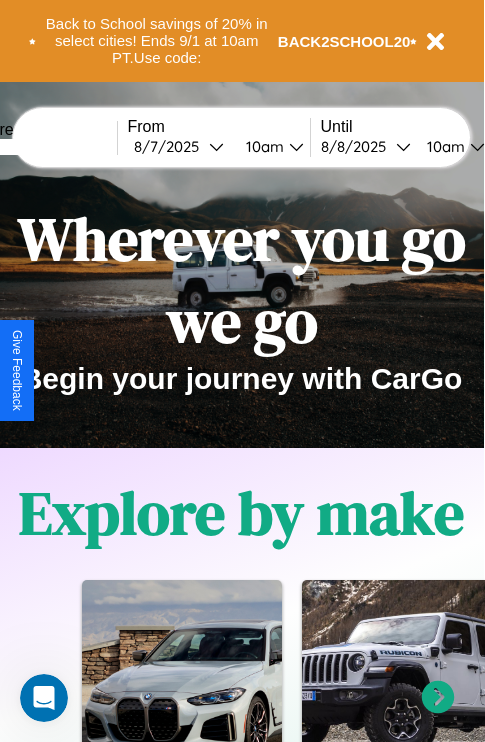 scroll, scrollTop: 0, scrollLeft: 0, axis: both 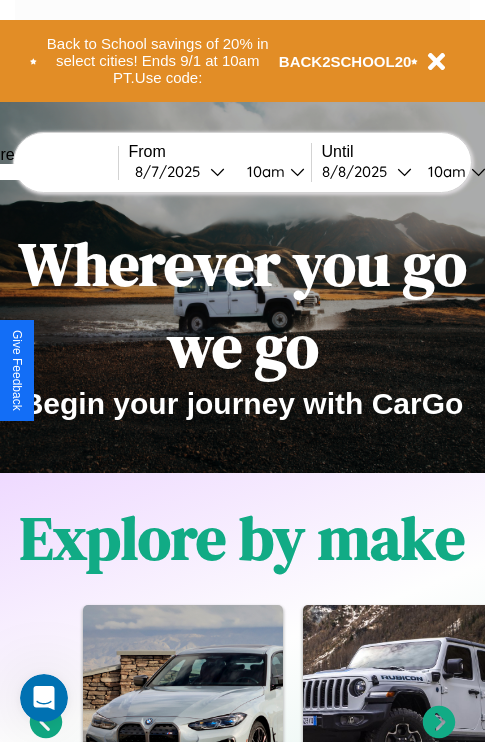 click at bounding box center (43, 172) 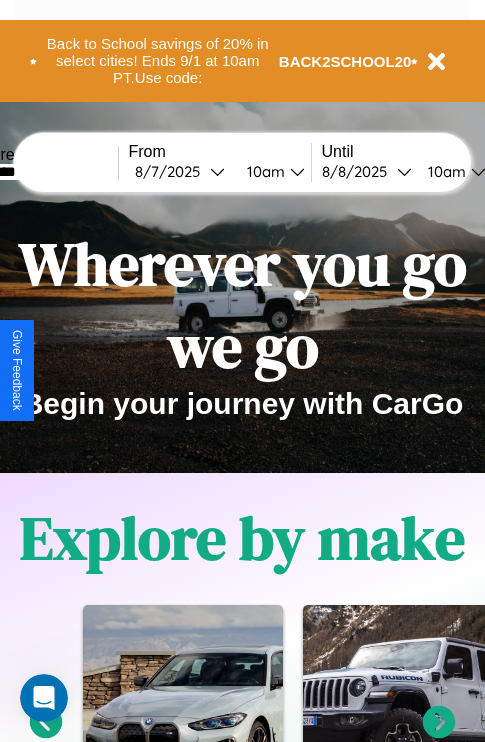 type on "********" 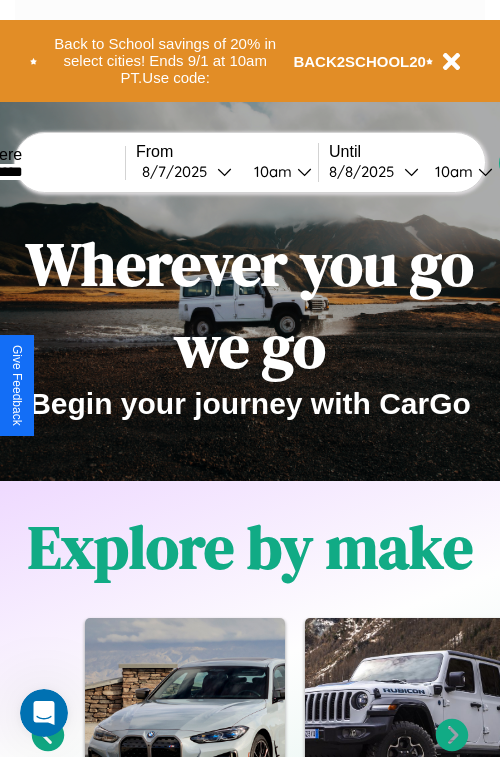 select on "*" 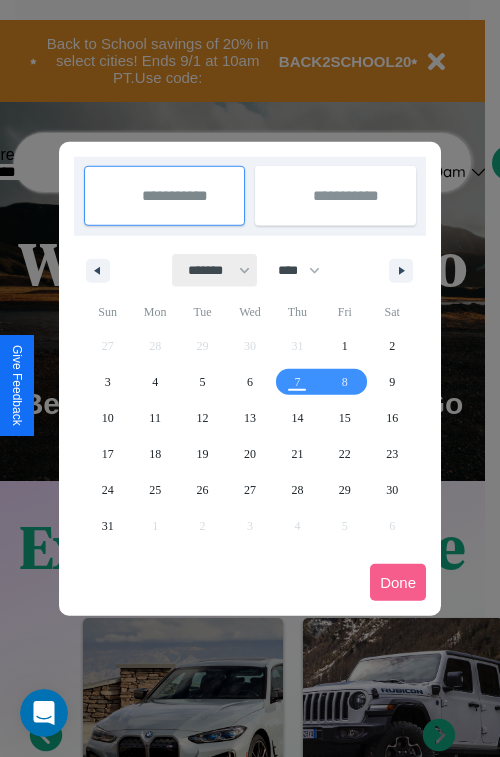 click on "******* ******** ***** ***** *** **** **** ****** ********* ******* ******** ********" at bounding box center (215, 270) 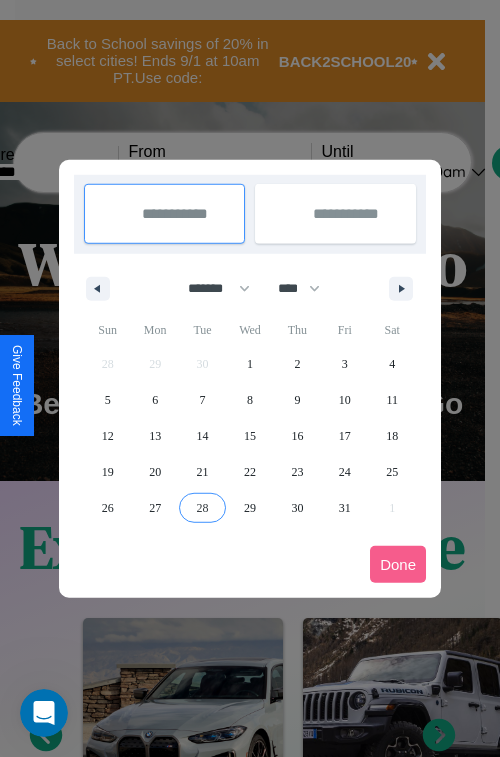 click on "28" at bounding box center (203, 508) 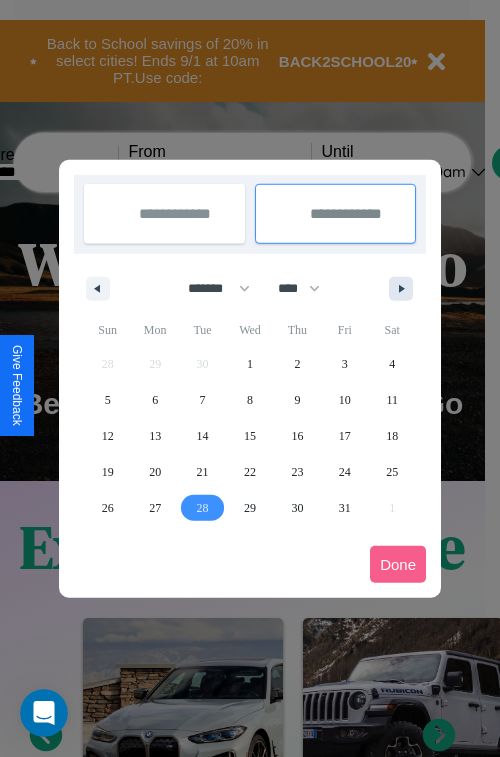 click at bounding box center [405, 289] 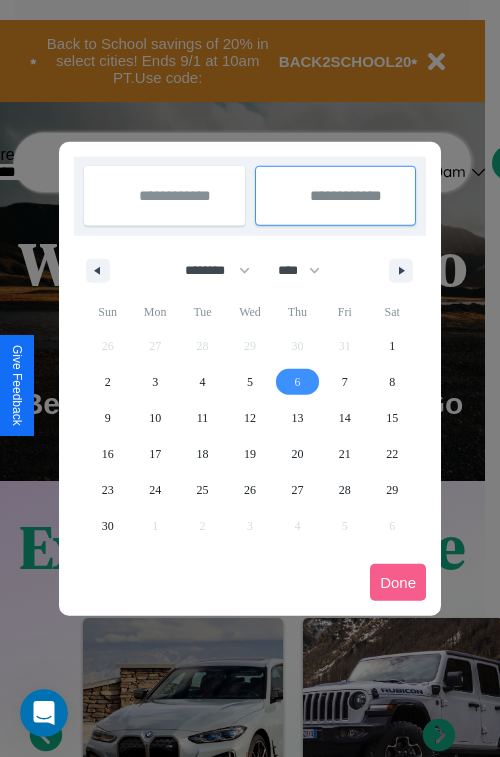 click on "6" at bounding box center [297, 382] 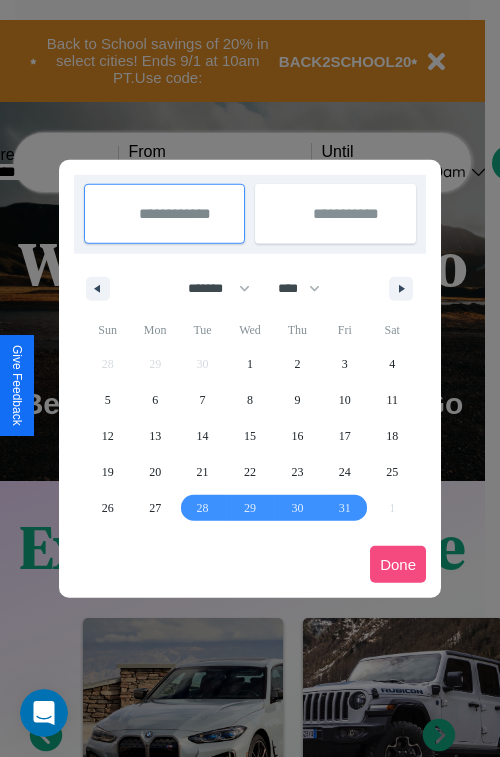 click on "Done" at bounding box center (398, 564) 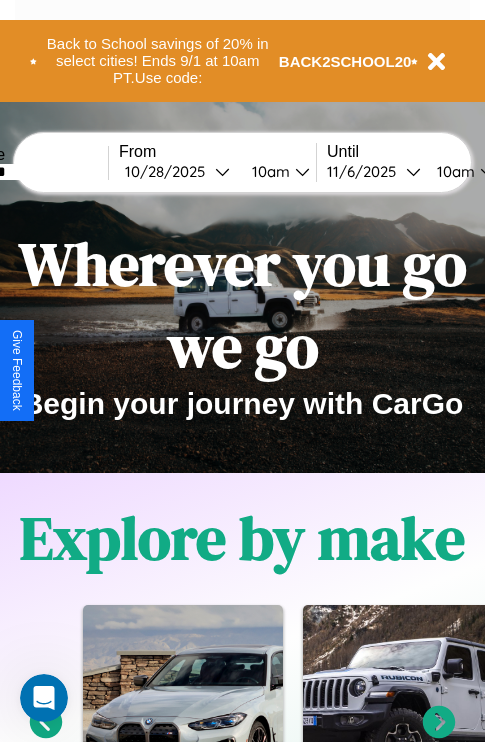 scroll, scrollTop: 0, scrollLeft: 77, axis: horizontal 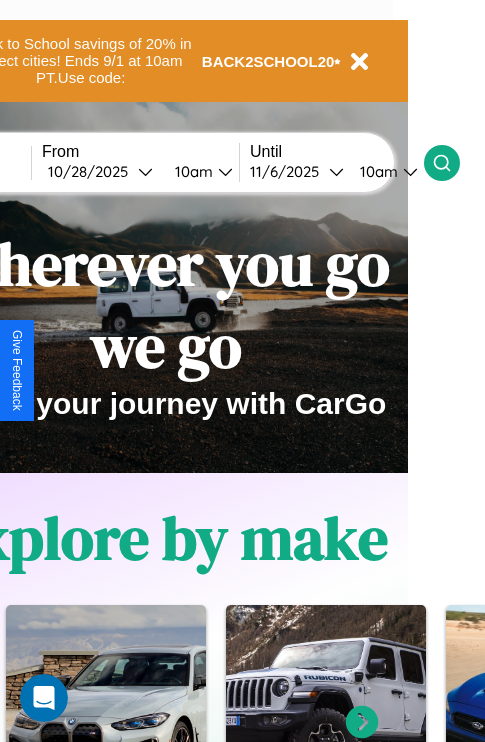 click 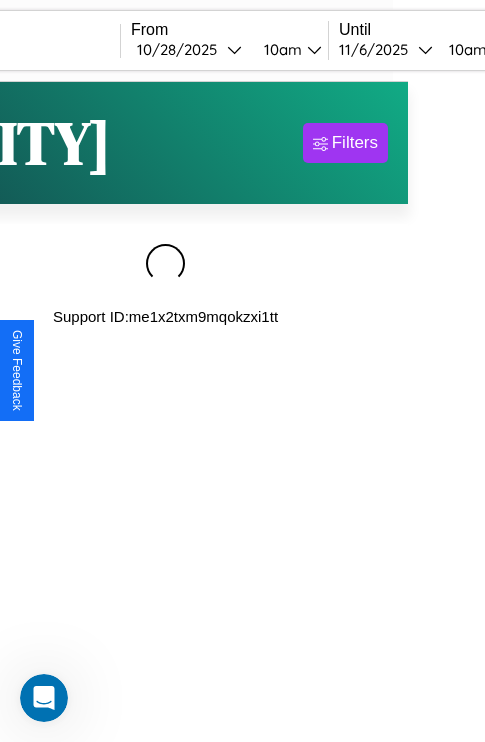 scroll, scrollTop: 0, scrollLeft: 0, axis: both 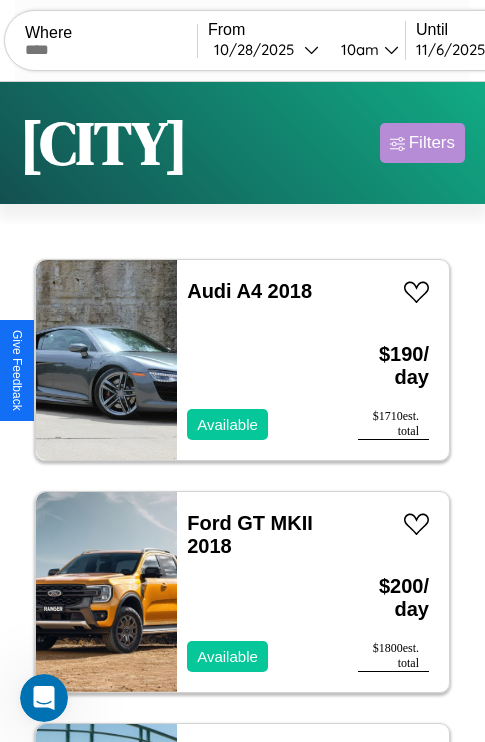click on "Filters" at bounding box center [432, 143] 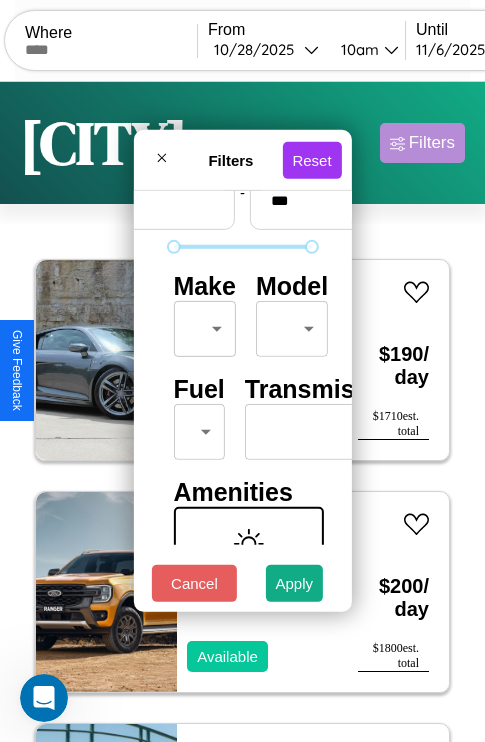 scroll, scrollTop: 162, scrollLeft: 0, axis: vertical 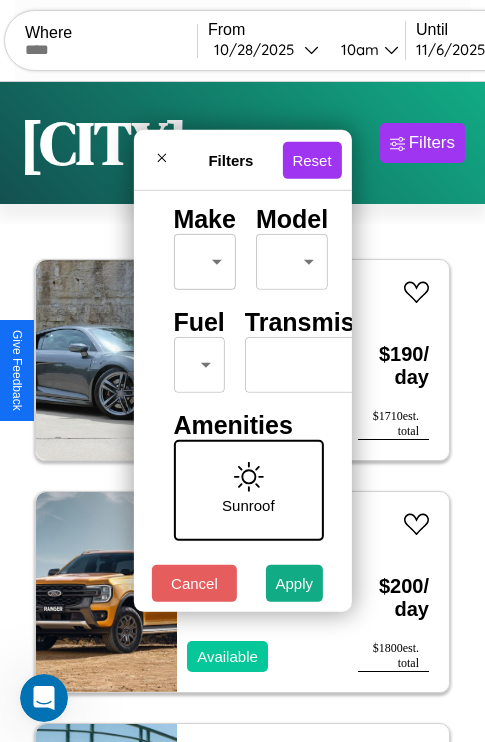 click on "CarGo Where From [DATE] [TIME] [TIME] [TIME] Become a Host Login Sign Up Budapest Filters 48  cars in this area These cars can be picked up in this city. Audi   A4   2018 Available $ 190  / day $ 1710  est. total Ford   GT MKII   2018 Available $ 200  / day $ 1800  est. total Buick   Century   2023 Available $ 160  / day $ 1440  est. total Ford   F-550   2014 Unavailable $ 200  / day $ 1800  est. total Honda   NC700XD (NC700X DCT)   2023 Available $ 190  / day $ 1710  est. total Volkswagen   Golf GTI   2019 Unavailable $ 50  / day $ 450  est. total Infiniti   QX30   2021 Available $ 180  / day $ 1620  est. total Lamborghini   Gallardo   2014 Available $ 120  / day $ 1080  est. total Lamborghini   Murcielago   2023 Available $ 180  / day $ 1620  est. total Acura   CL   2017 Available $ 90  / day $ 810  est. total Jaguar   XJ   2014 Unavailable $ 120  / day $ 1080  est. total Nissan   Versa Note   2021 Available $ 200  / day $ 1800  est. total Aston Martin   Rapide   2021 Available $ 110  / day" at bounding box center [242, 412] 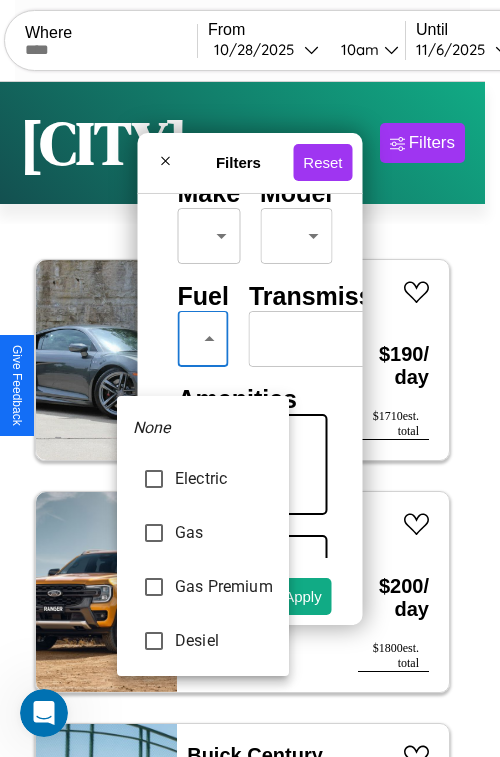 type on "***" 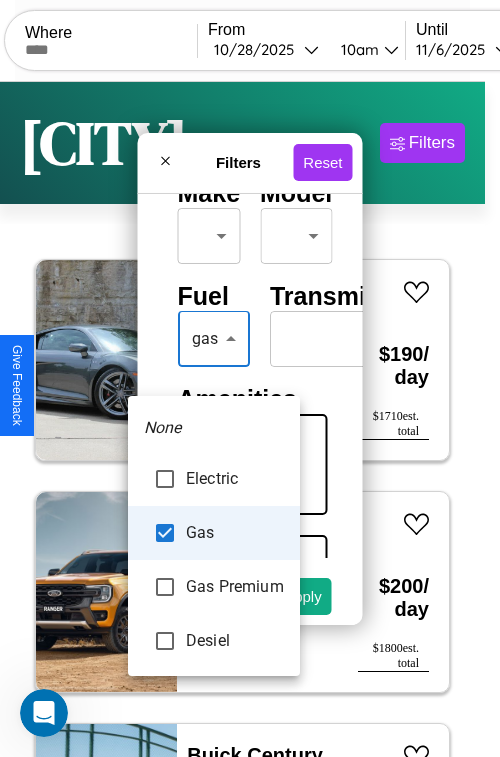 click at bounding box center [250, 378] 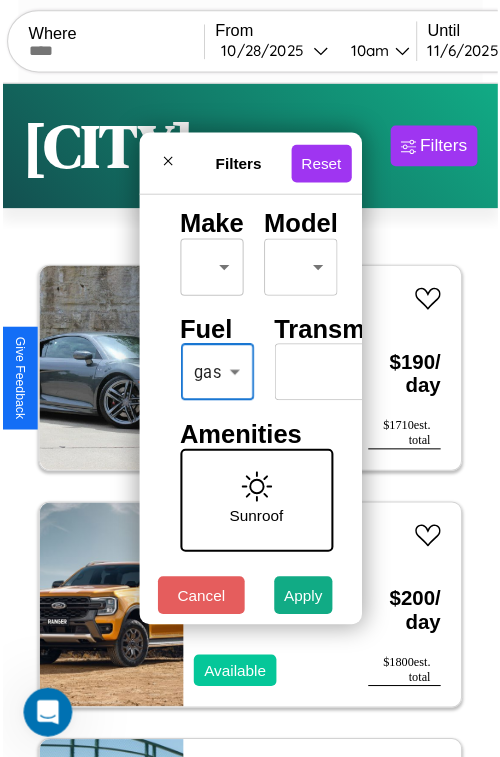scroll, scrollTop: 162, scrollLeft: 84, axis: both 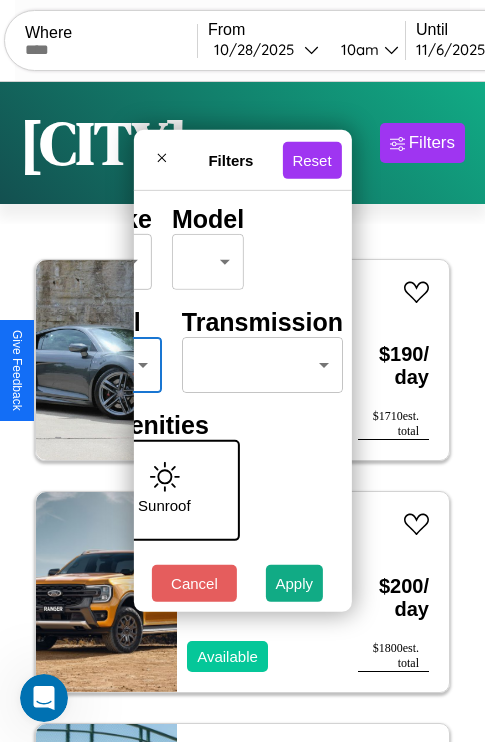 click on "CarGo Where From [DATE] [TIME] [TIME] [TIME] Become a Host Login Sign Up Budapest Filters 48  cars in this area These cars can be picked up in this city. Audi   A4   2018 Available $ 190  / day $ 1710  est. total Ford   GT MKII   2018 Available $ 200  / day $ 1800  est. total Buick   Century   2023 Available $ 160  / day $ 1440  est. total Ford   F-550   2014 Unavailable $ 200  / day $ 1800  est. total Honda   NC700XD (NC700X DCT)   2023 Available $ 190  / day $ 1710  est. total Volkswagen   Golf GTI   2019 Unavailable $ 50  / day $ 450  est. total Infiniti   QX30   2021 Available $ 180  / day $ 1620  est. total Lamborghini   Gallardo   2014 Available $ 120  / day $ 1080  est. total Lamborghini   Murcielago   2023 Available $ 180  / day $ 1620  est. total Acura   CL   2017 Available $ 90  / day $ 810  est. total Jaguar   XJ   2014 Unavailable $ 120  / day $ 1080  est. total Nissan   Versa Note   2021 Available $ 200  / day $ 1800  est. total Aston Martin   Rapide   2021 Available $ 110  / day" at bounding box center [242, 412] 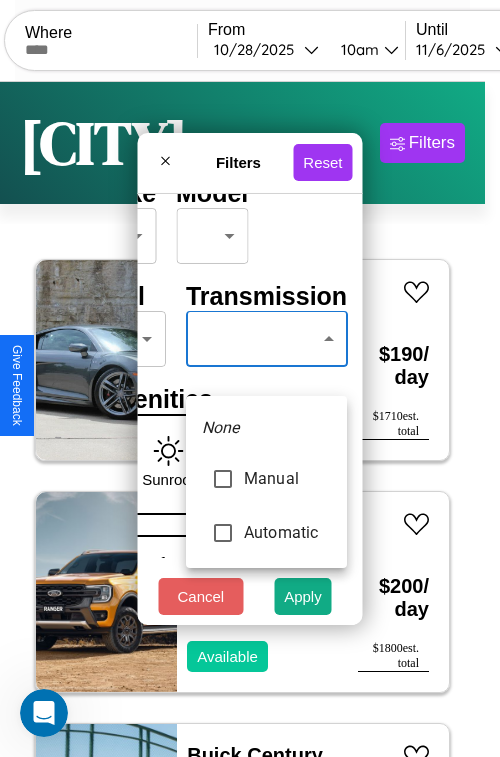 type on "*********" 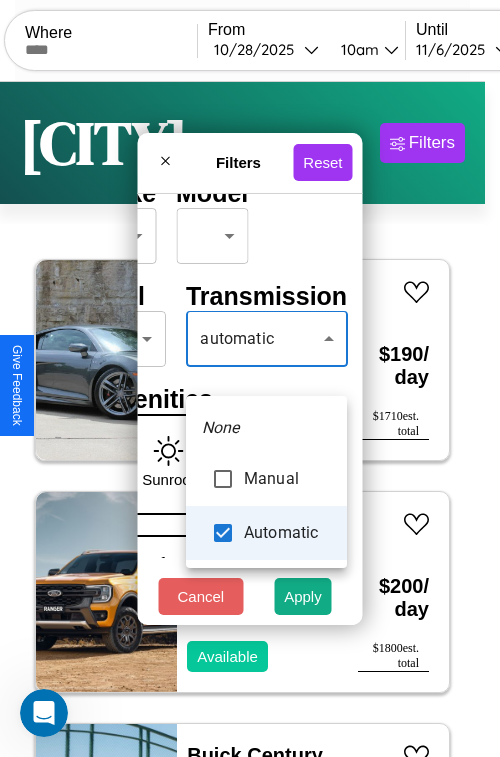 click at bounding box center (250, 378) 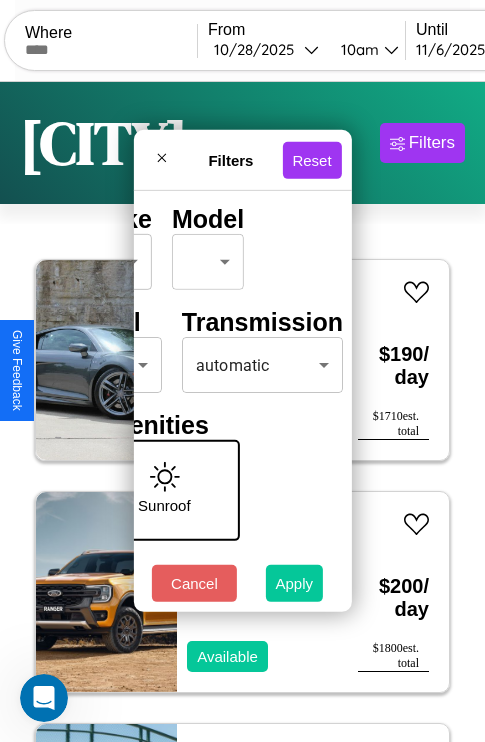 click on "Apply" at bounding box center (295, 583) 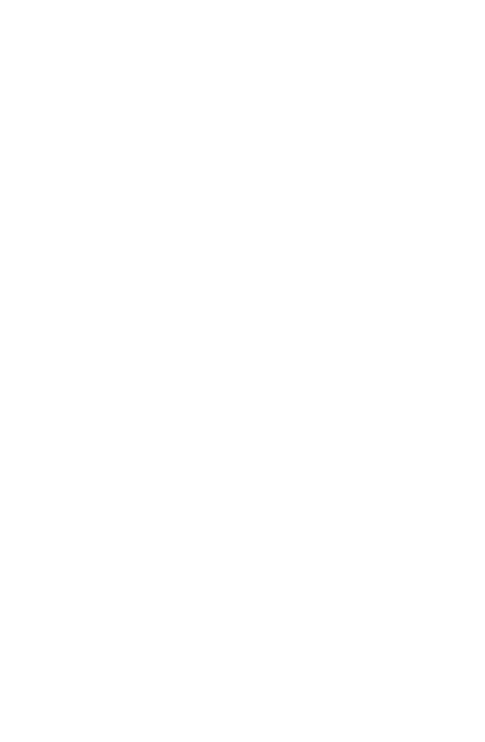 scroll, scrollTop: 0, scrollLeft: 0, axis: both 